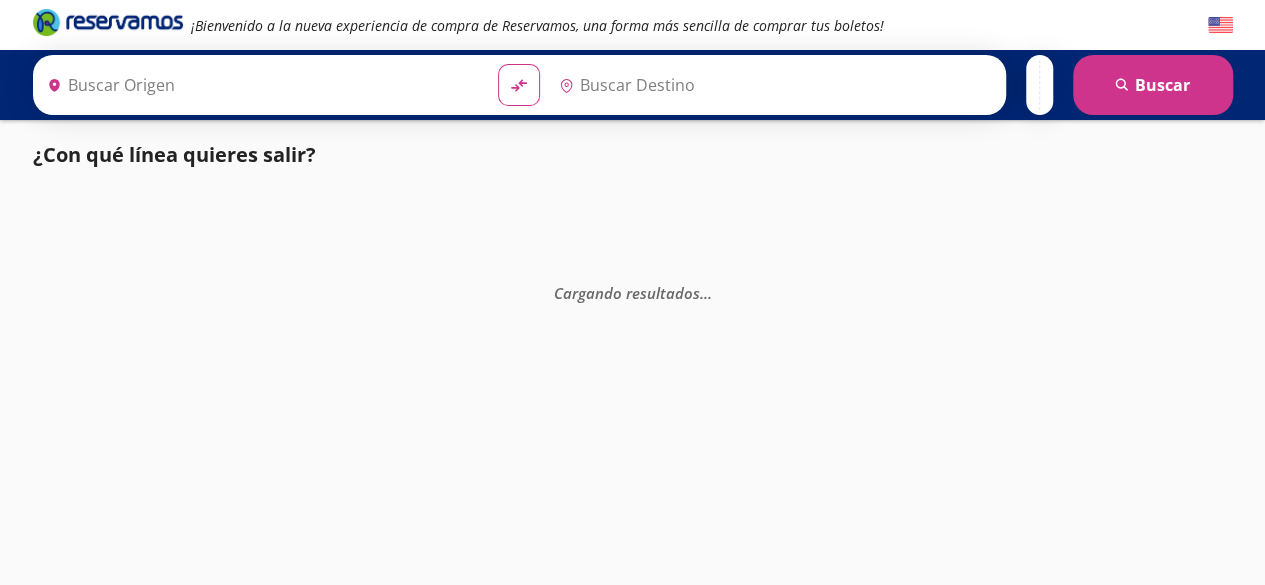 type on "[GEOGRAPHIC_DATA], [GEOGRAPHIC_DATA]" 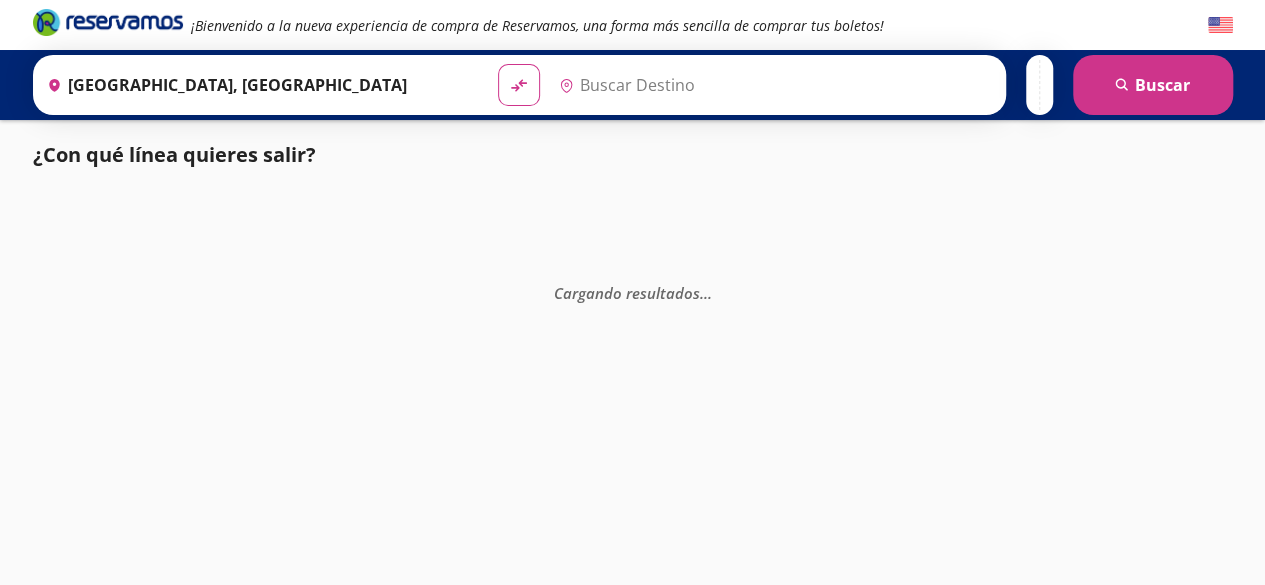 scroll, scrollTop: 0, scrollLeft: 0, axis: both 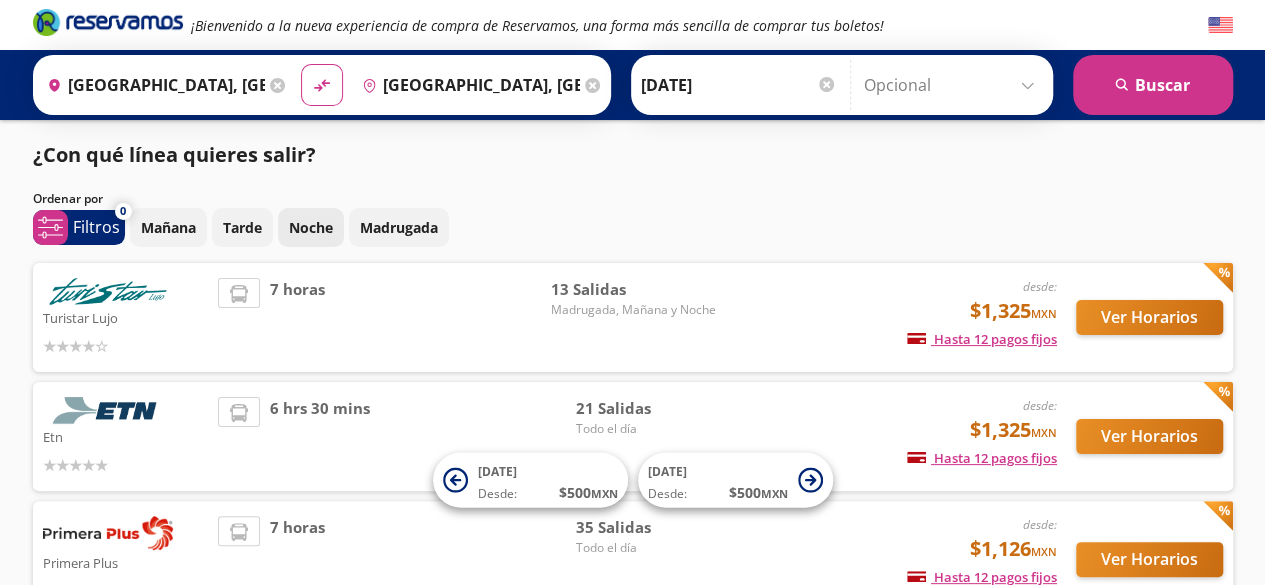 click on "Noche" at bounding box center [311, 227] 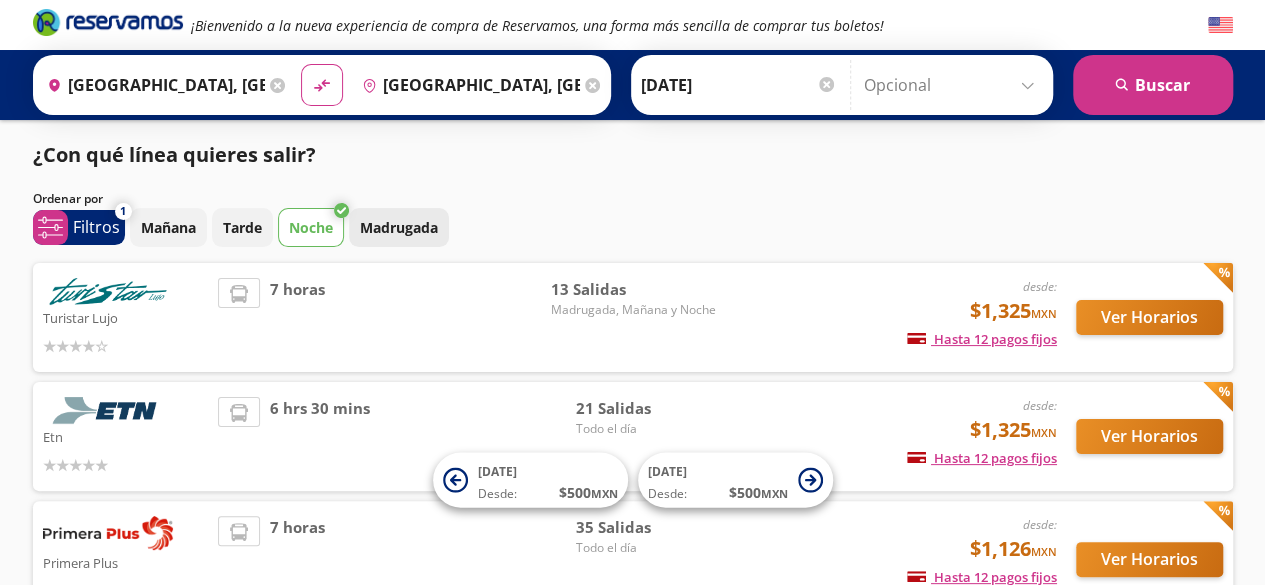 click on "Madrugada" at bounding box center (399, 227) 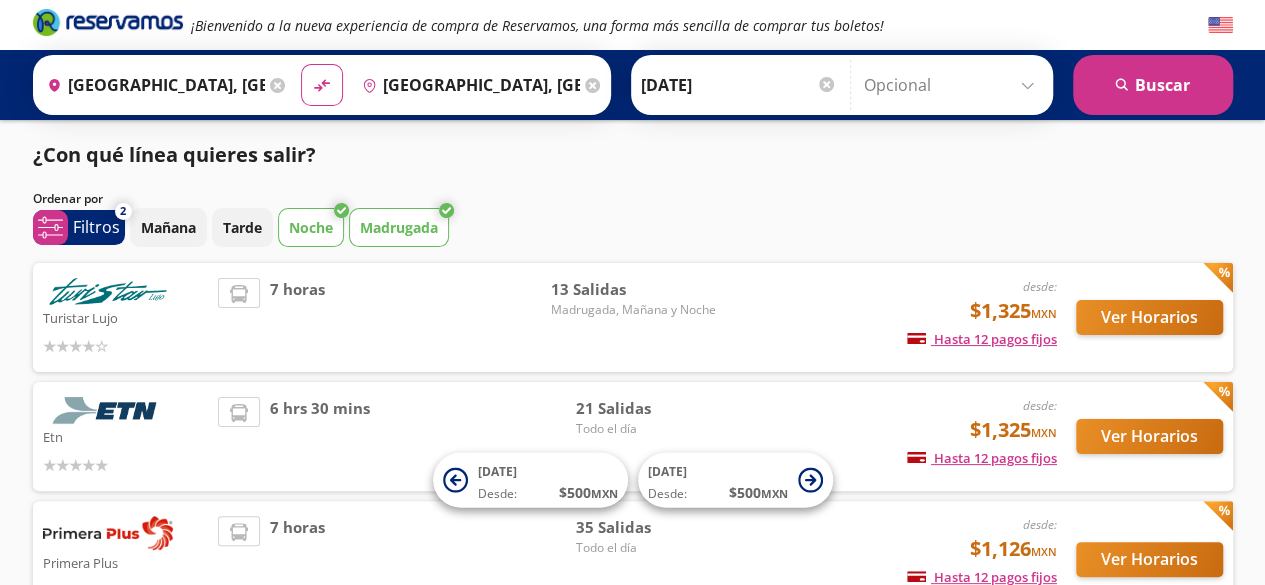 type 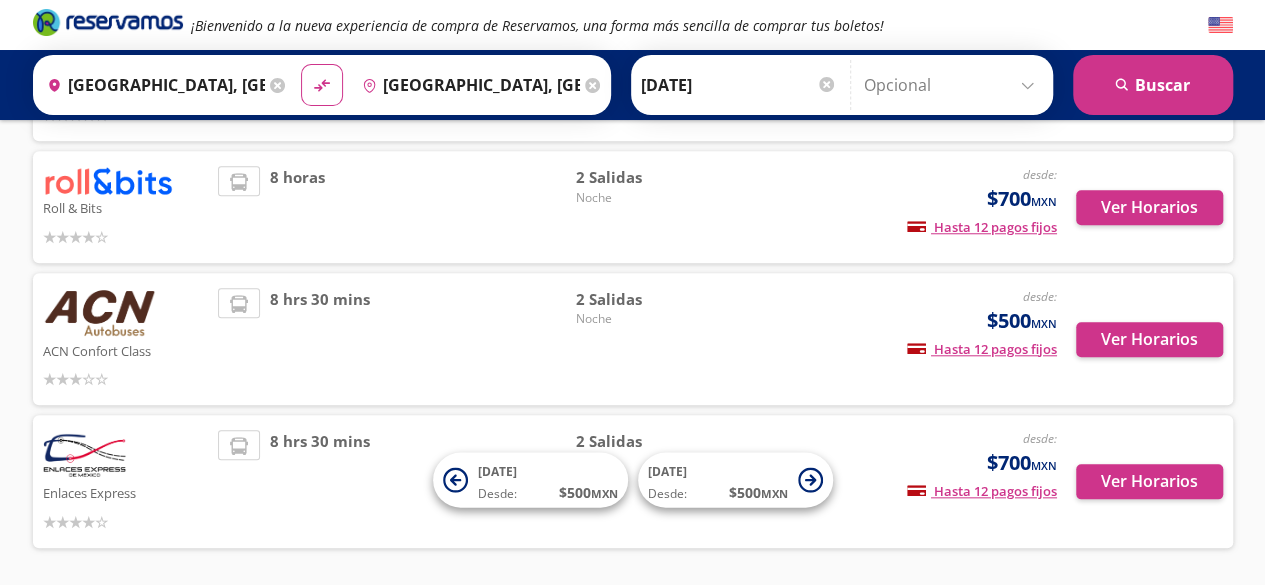 scroll, scrollTop: 834, scrollLeft: 0, axis: vertical 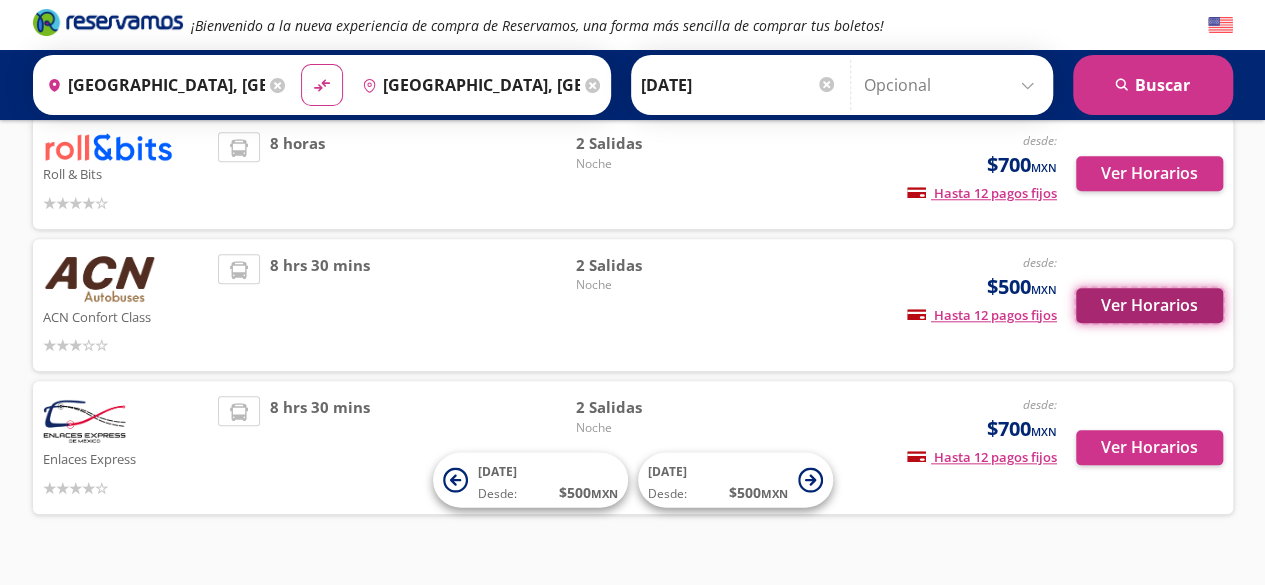 click on "Ver Horarios" at bounding box center [1149, 305] 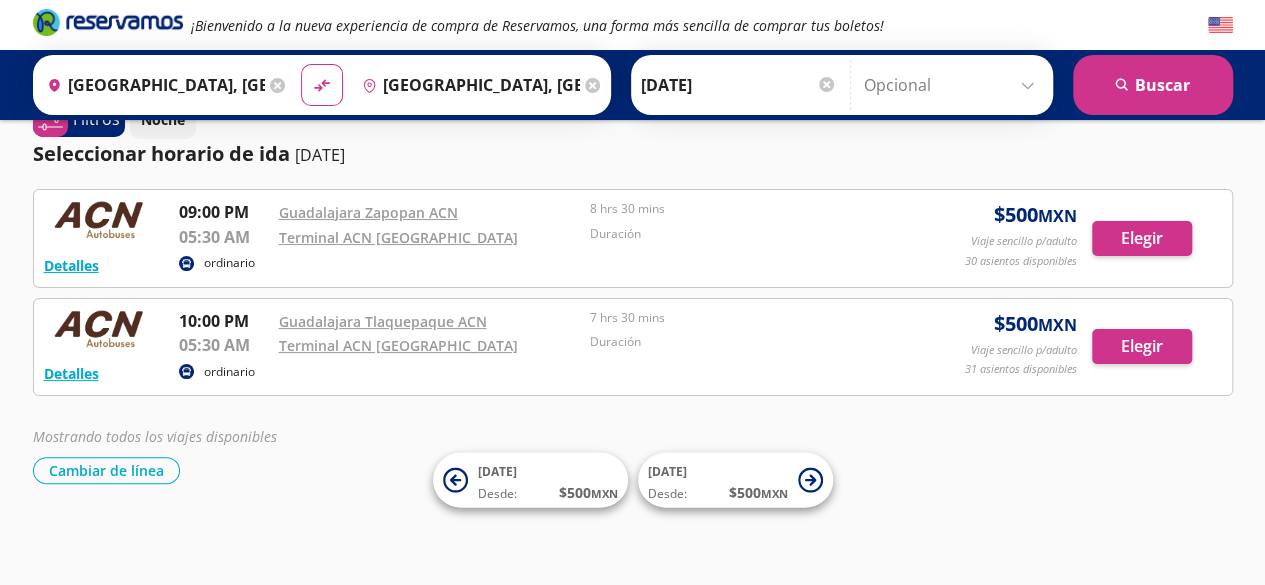 scroll, scrollTop: 0, scrollLeft: 0, axis: both 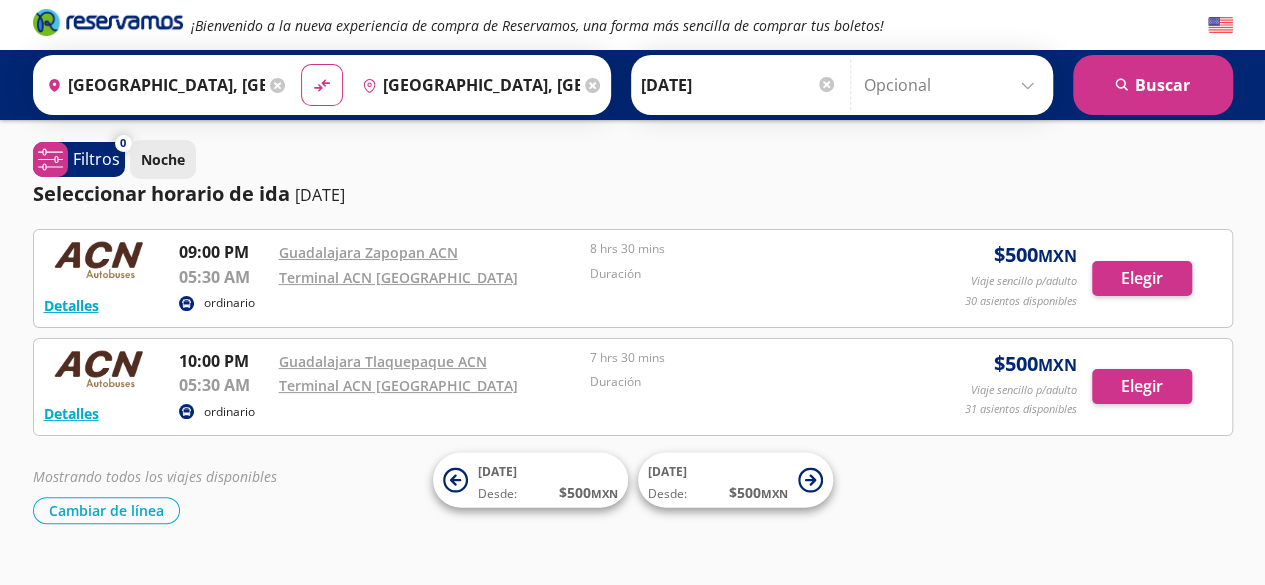 click on "Noche" at bounding box center (163, 159) 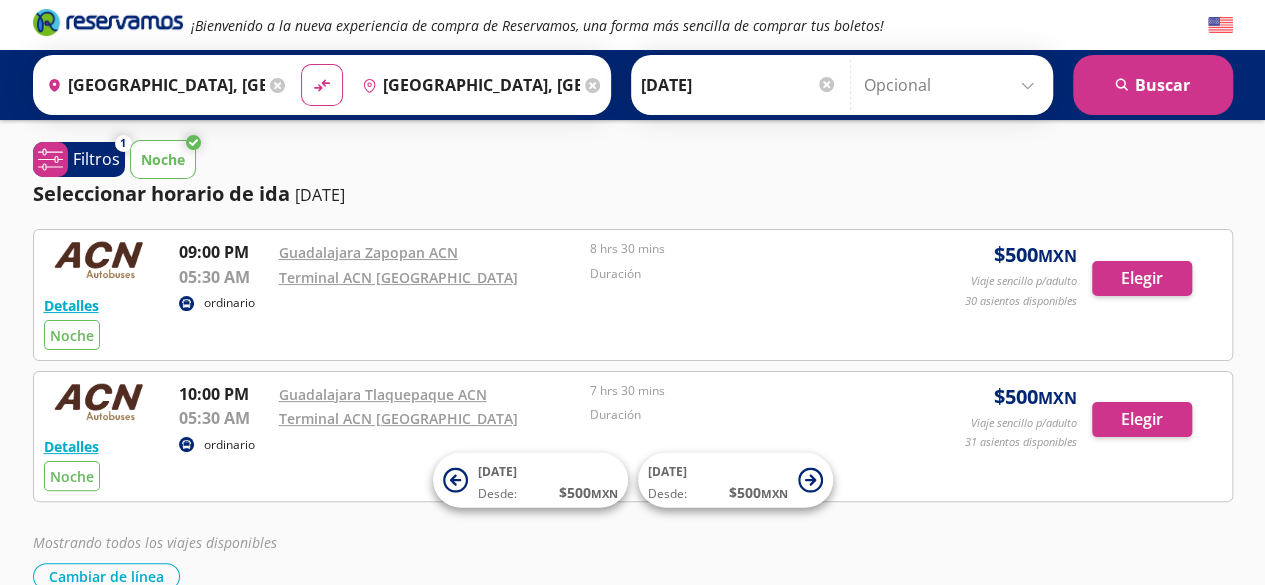 click on "Noche" at bounding box center [163, 159] 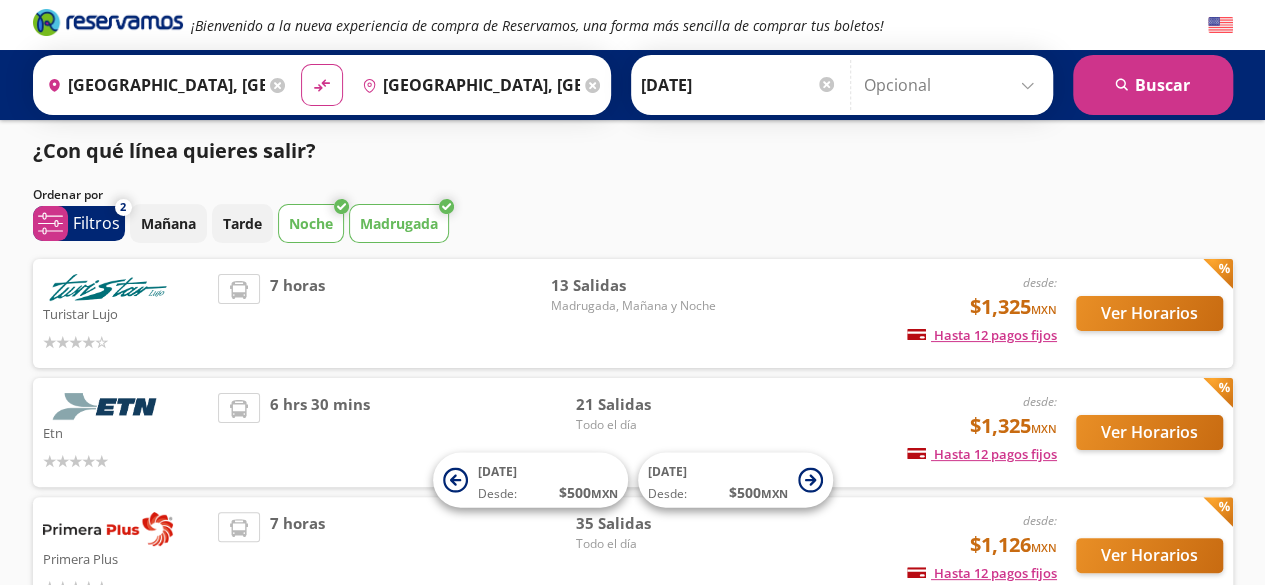 scroll, scrollTop: 0, scrollLeft: 0, axis: both 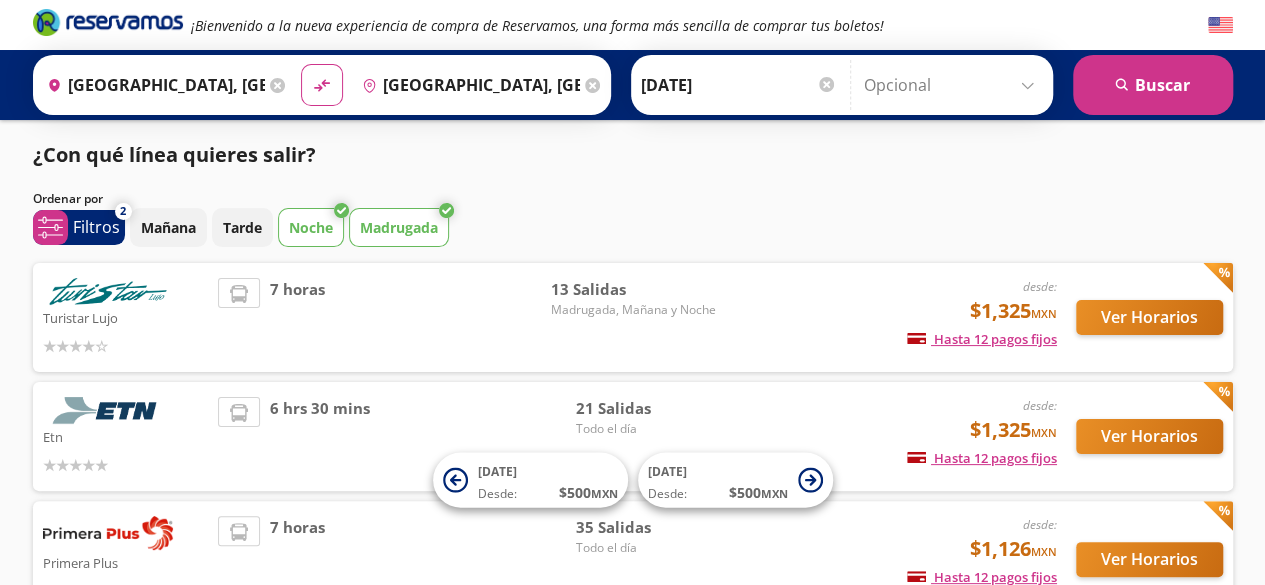 click on "Noche" at bounding box center [311, 227] 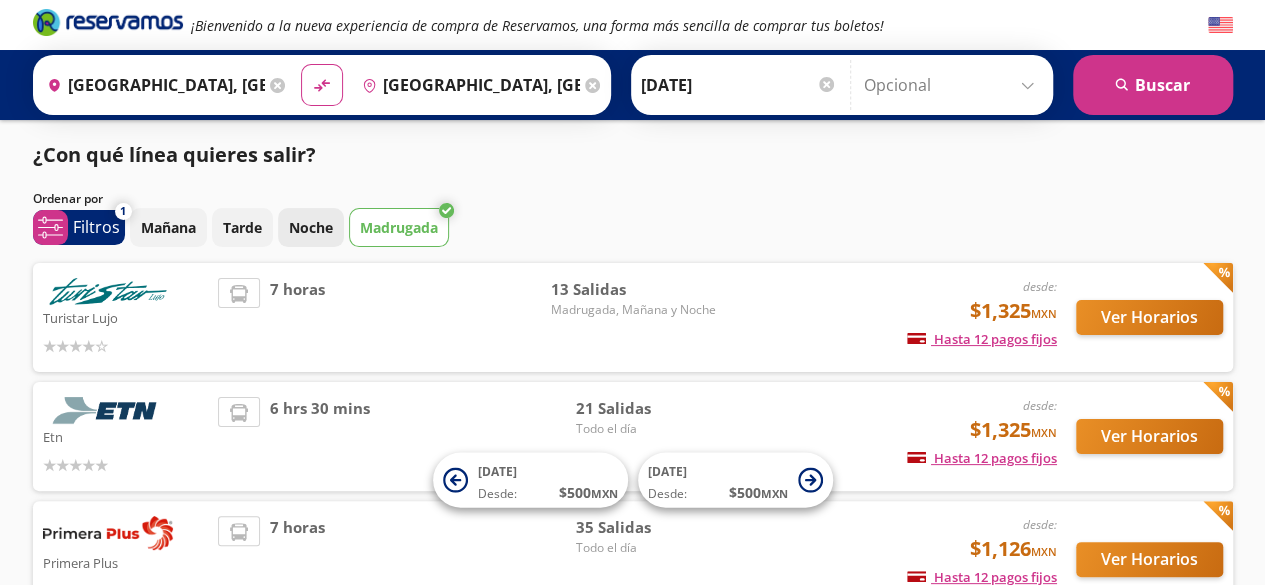 type 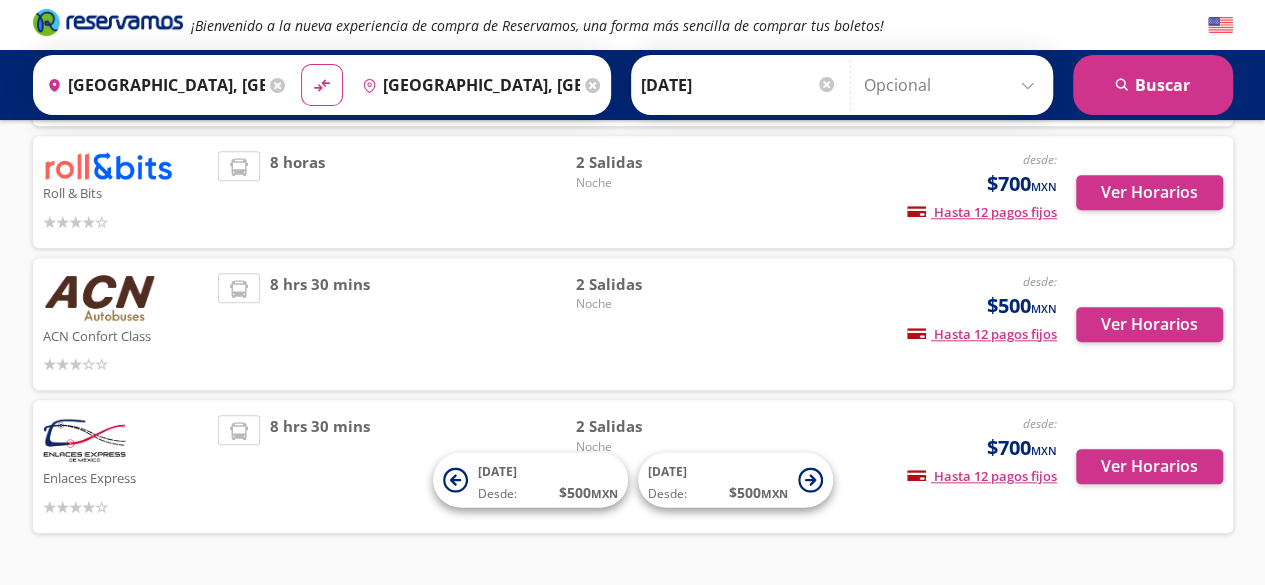 scroll, scrollTop: 870, scrollLeft: 0, axis: vertical 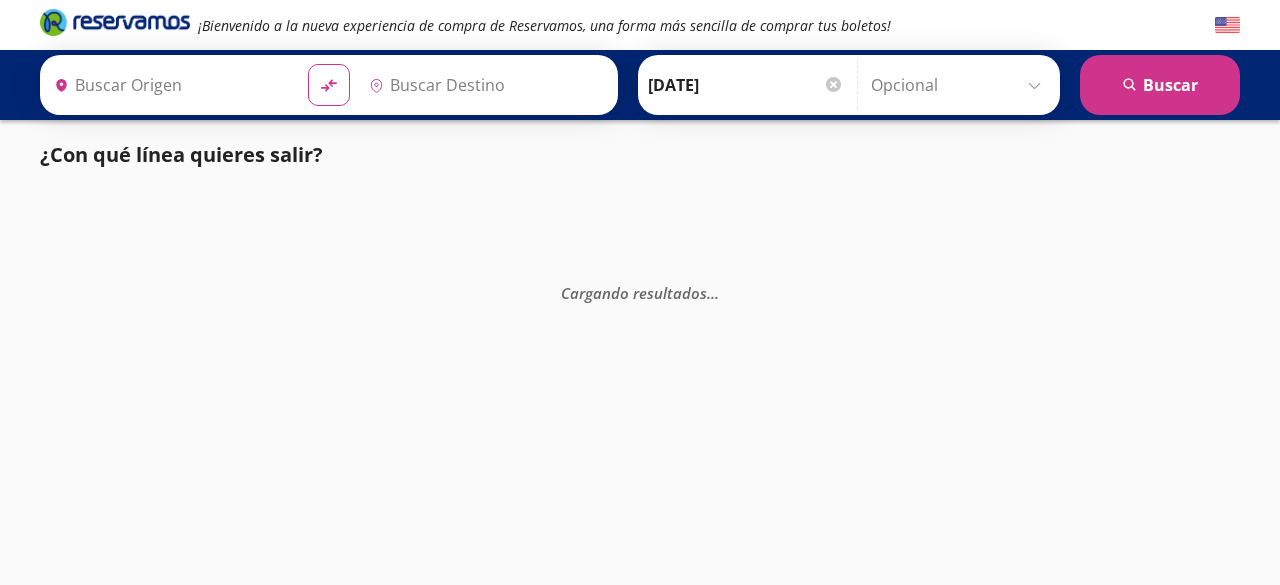 type on "Ciudad de México, Distrito Federal" 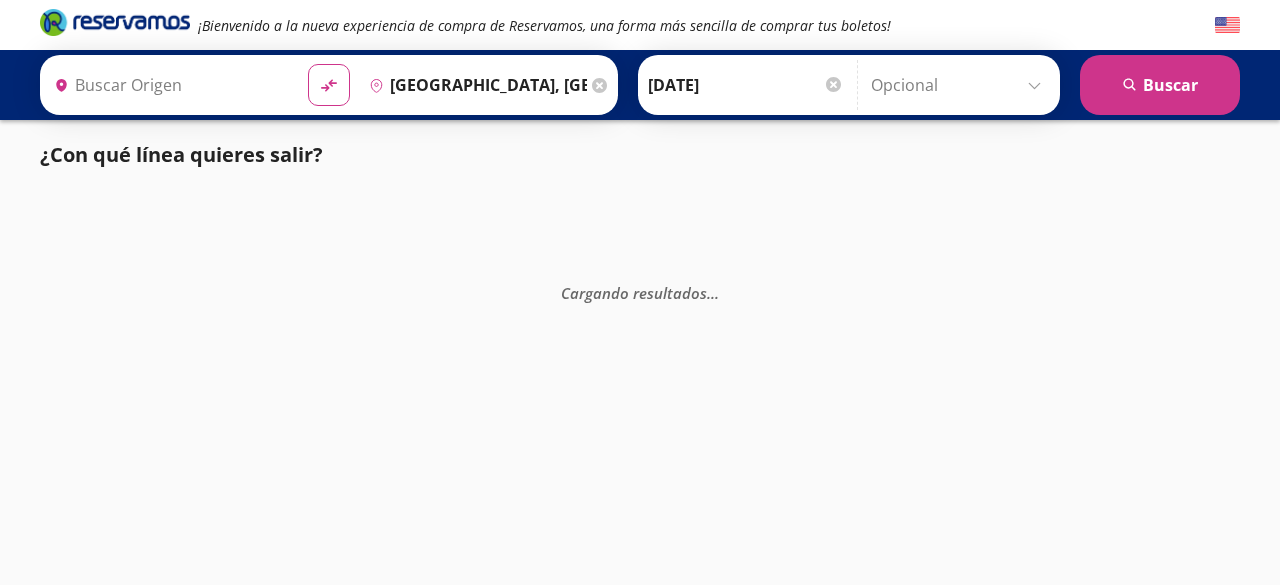 type on "[GEOGRAPHIC_DATA], [GEOGRAPHIC_DATA]" 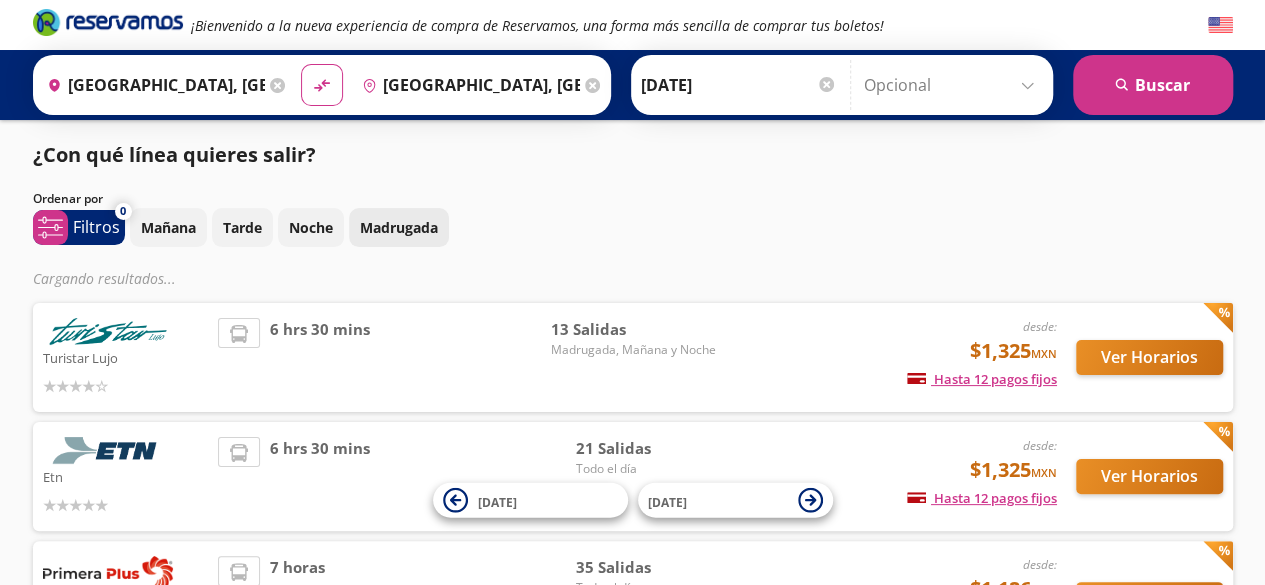 click on "Madrugada" at bounding box center [399, 227] 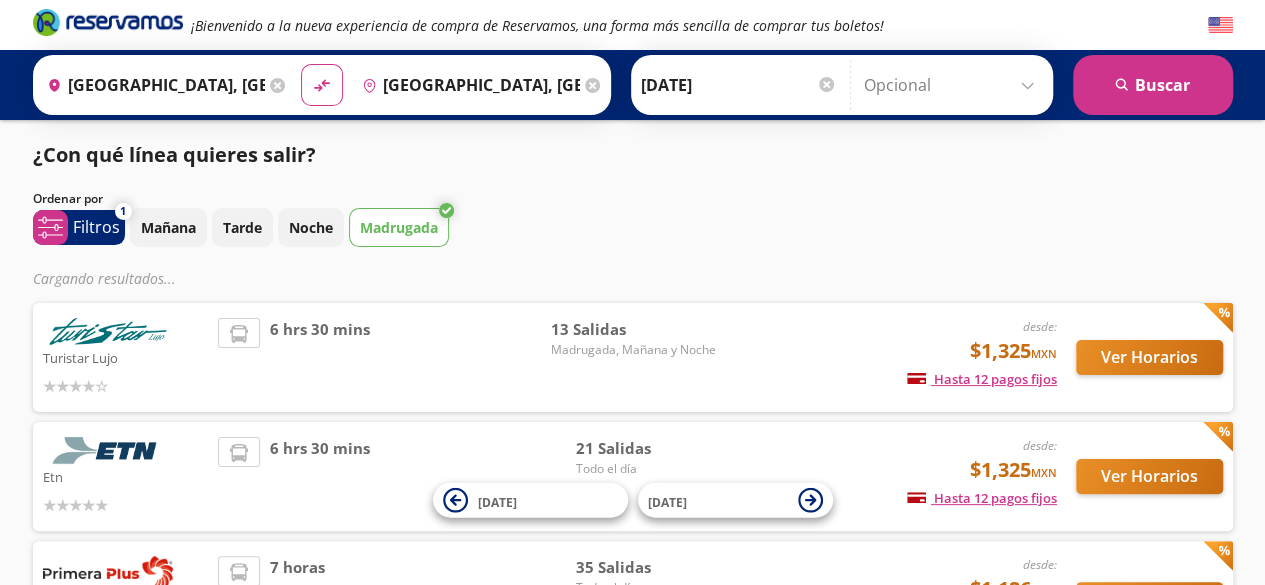 click on "Madrugada" at bounding box center (399, 227) 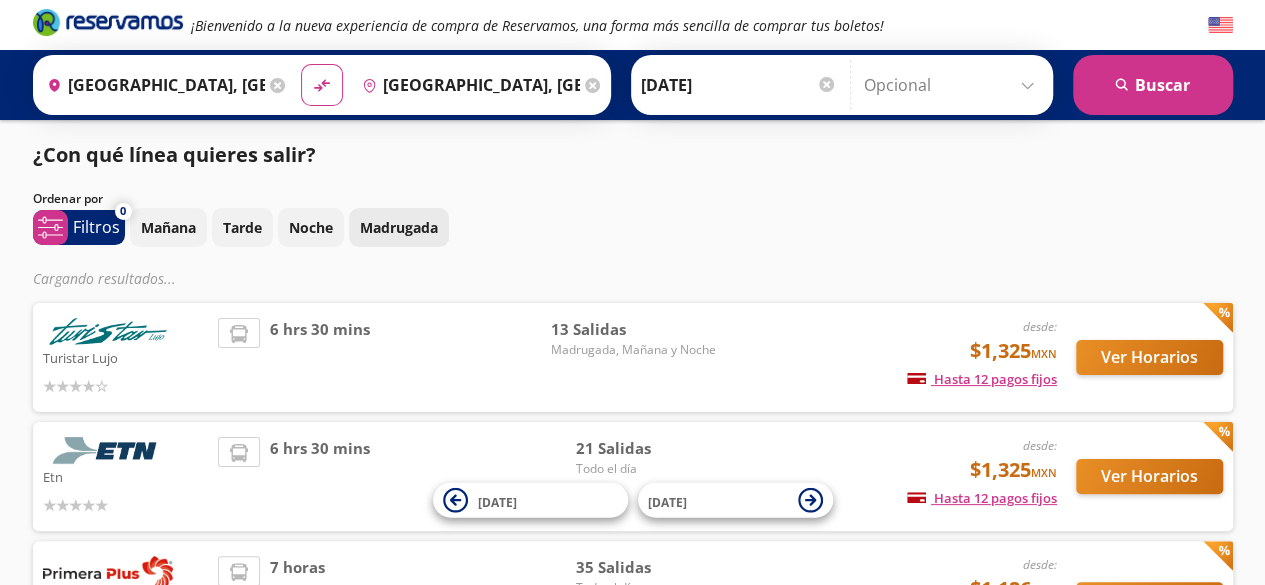 click on "Madrugada" at bounding box center [399, 227] 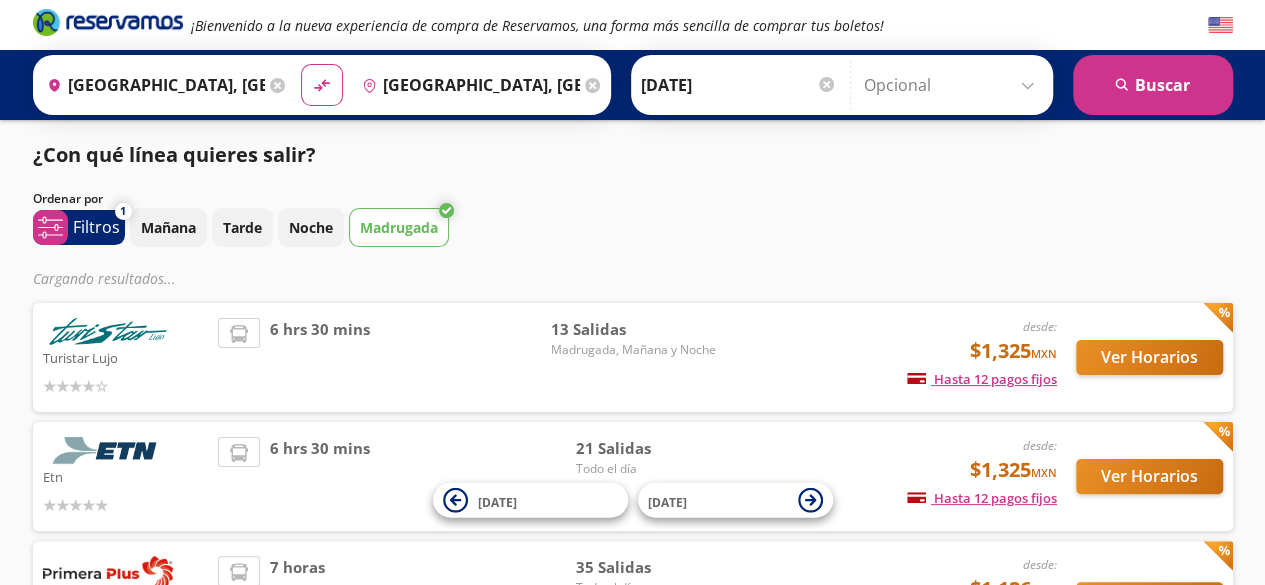 click on "Madrugada" at bounding box center [399, 227] 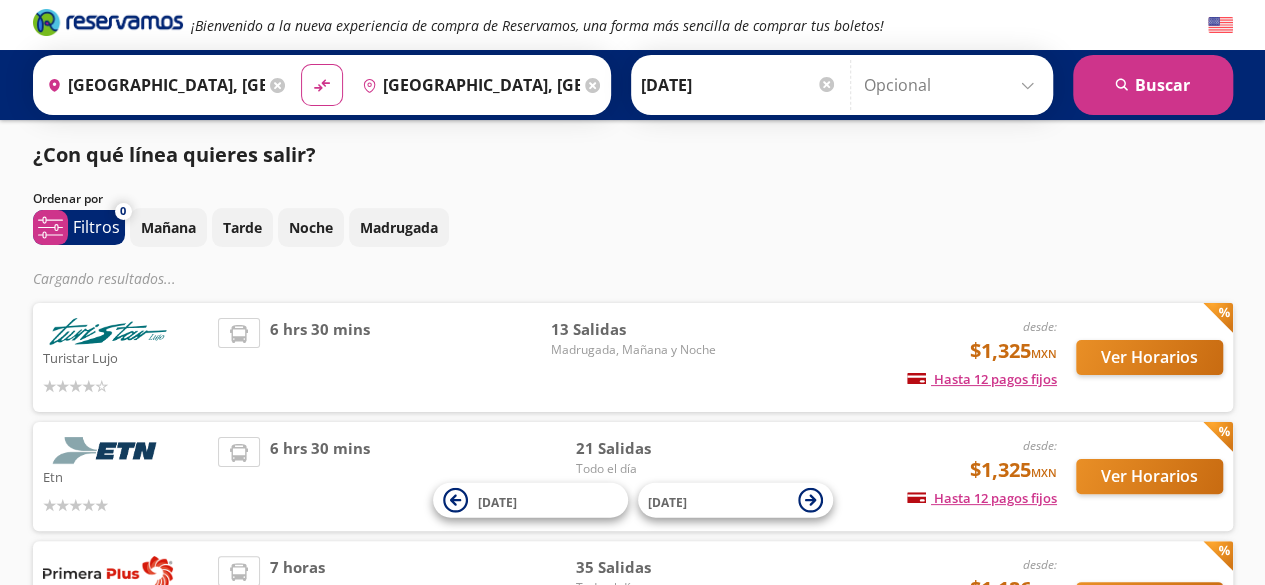 type 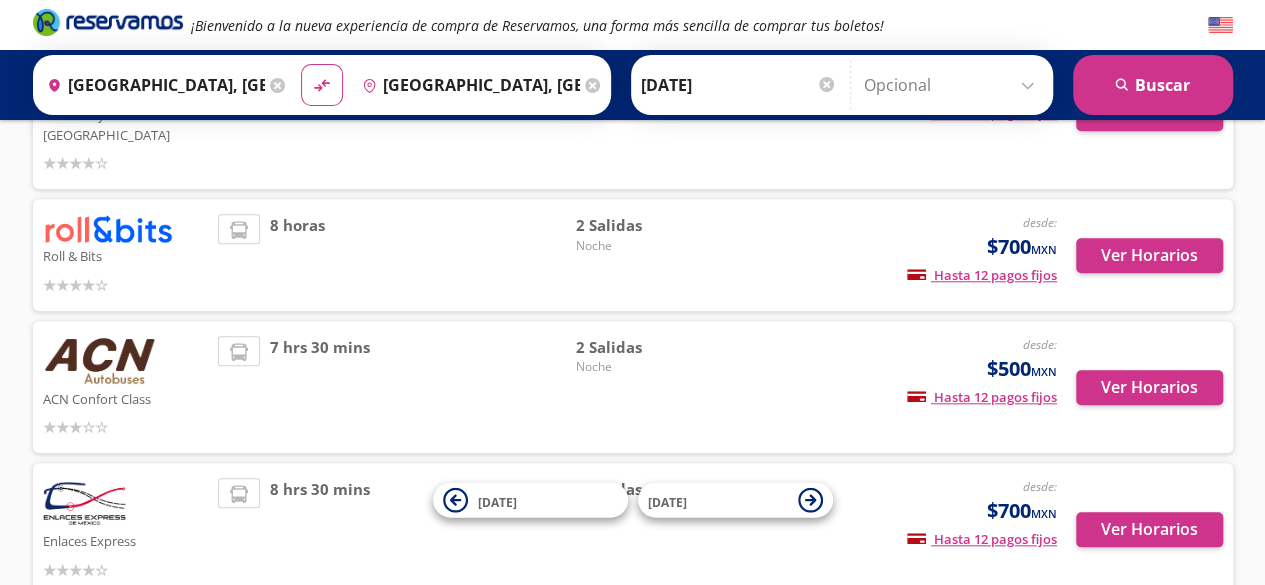 scroll, scrollTop: 752, scrollLeft: 0, axis: vertical 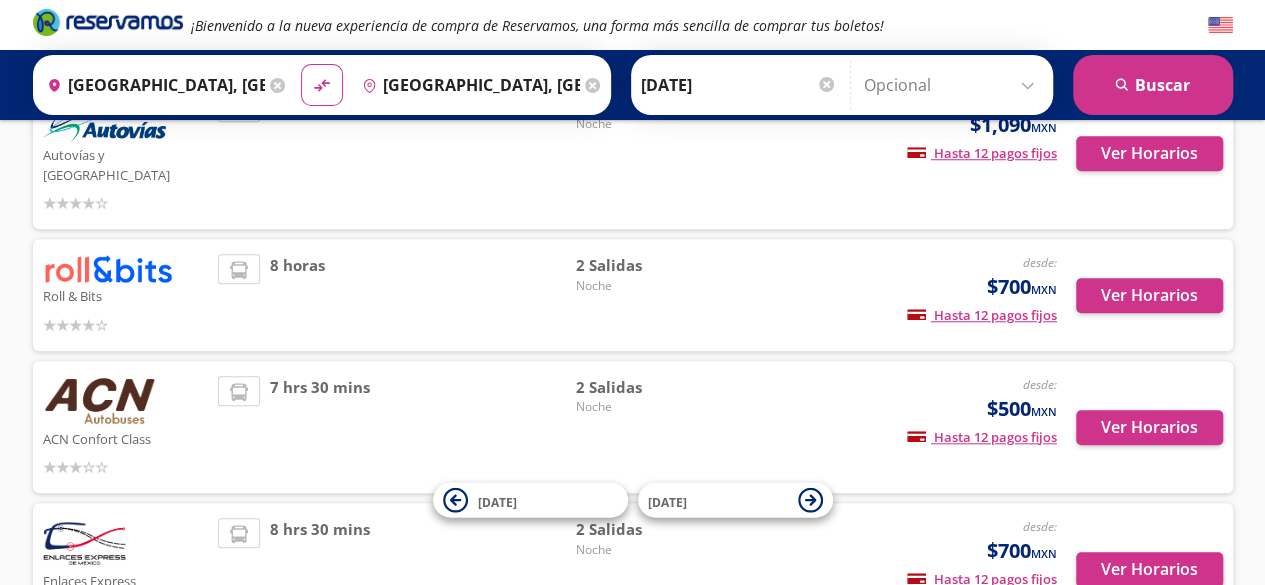 click on "8 hrs 30 mins" at bounding box center (320, 569) 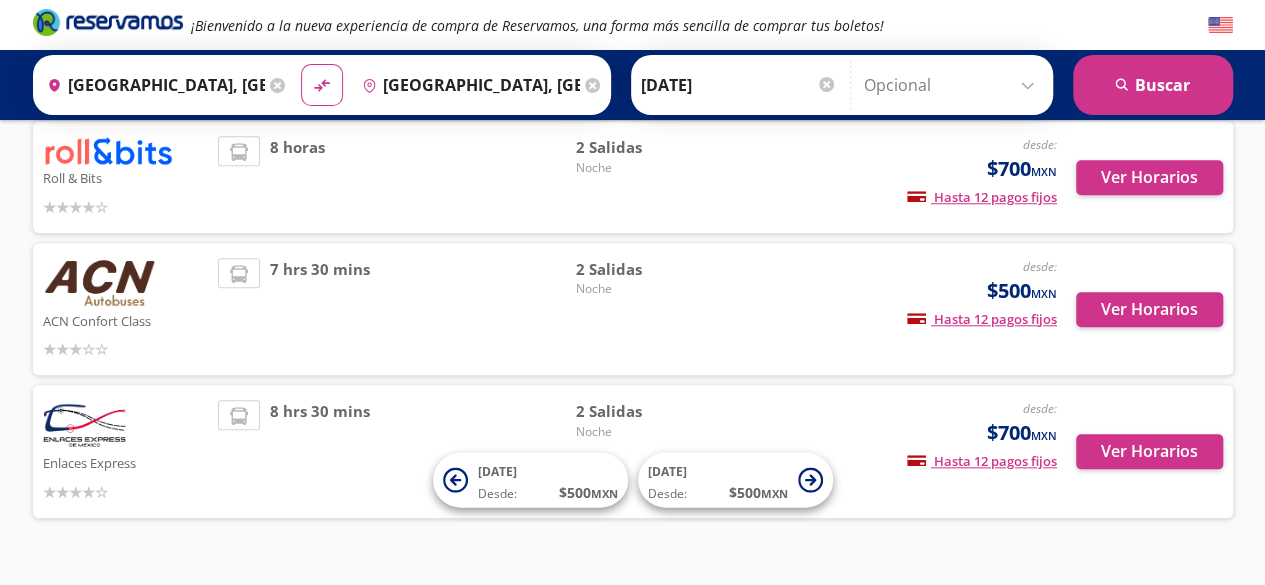 scroll, scrollTop: 832, scrollLeft: 0, axis: vertical 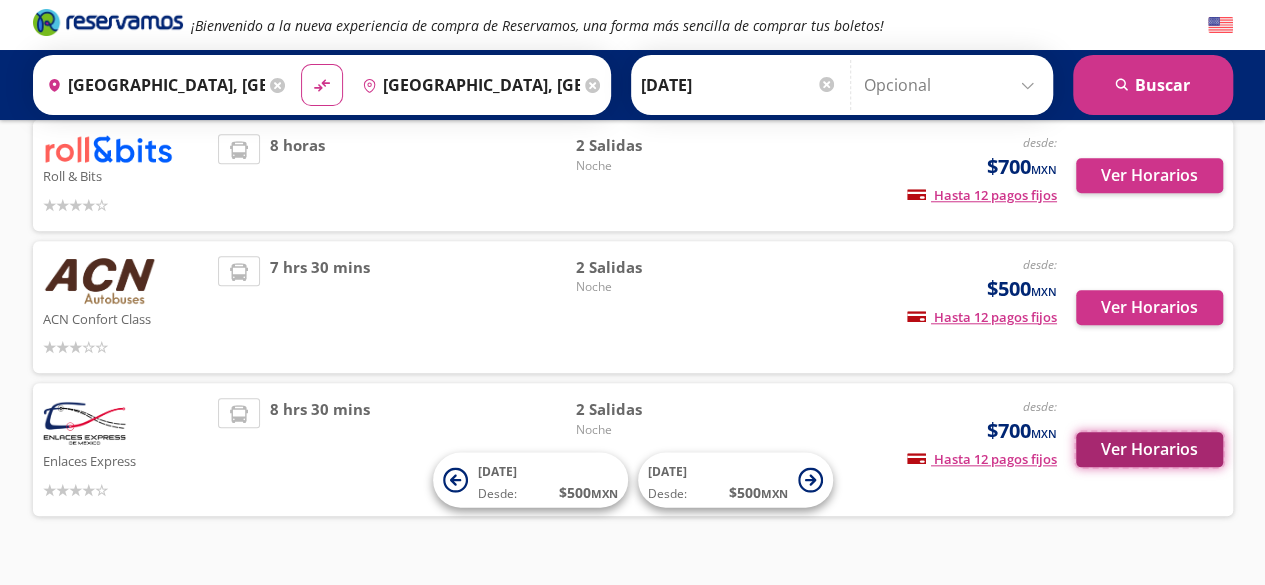click on "Ver Horarios" at bounding box center (1149, 449) 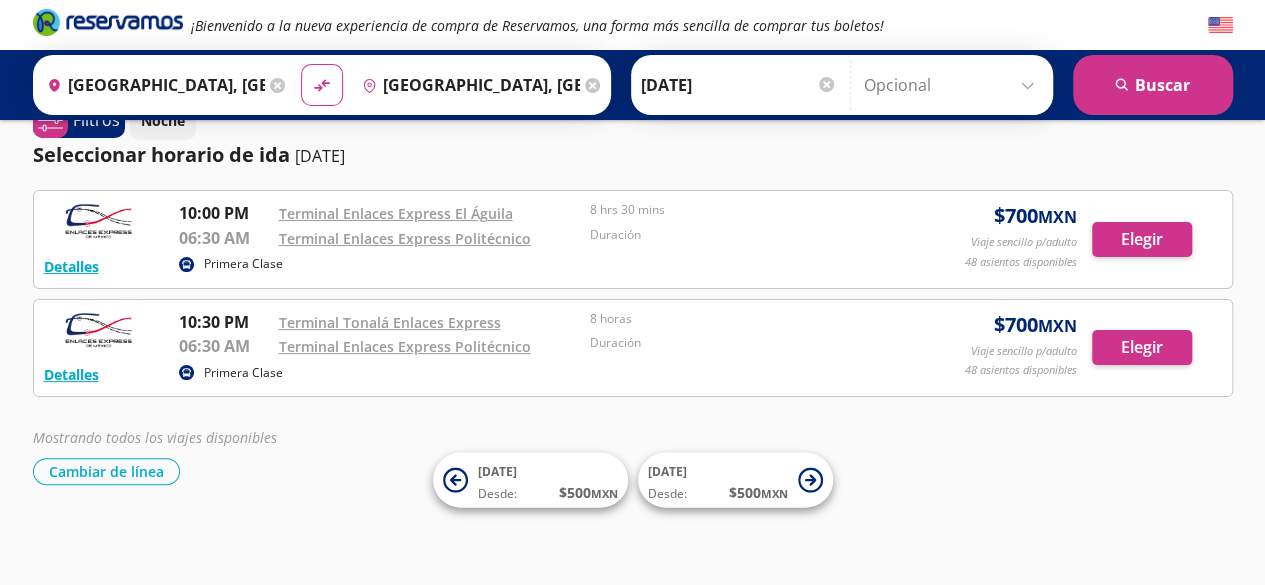 scroll, scrollTop: 0, scrollLeft: 0, axis: both 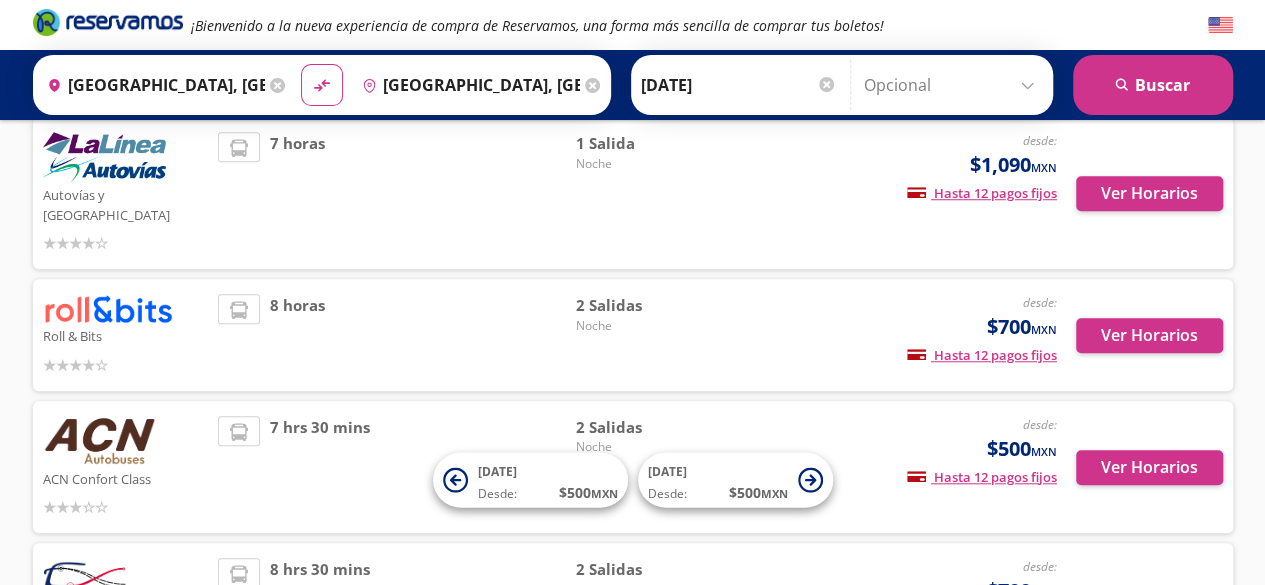 click on "8 horas" at bounding box center [396, 334] 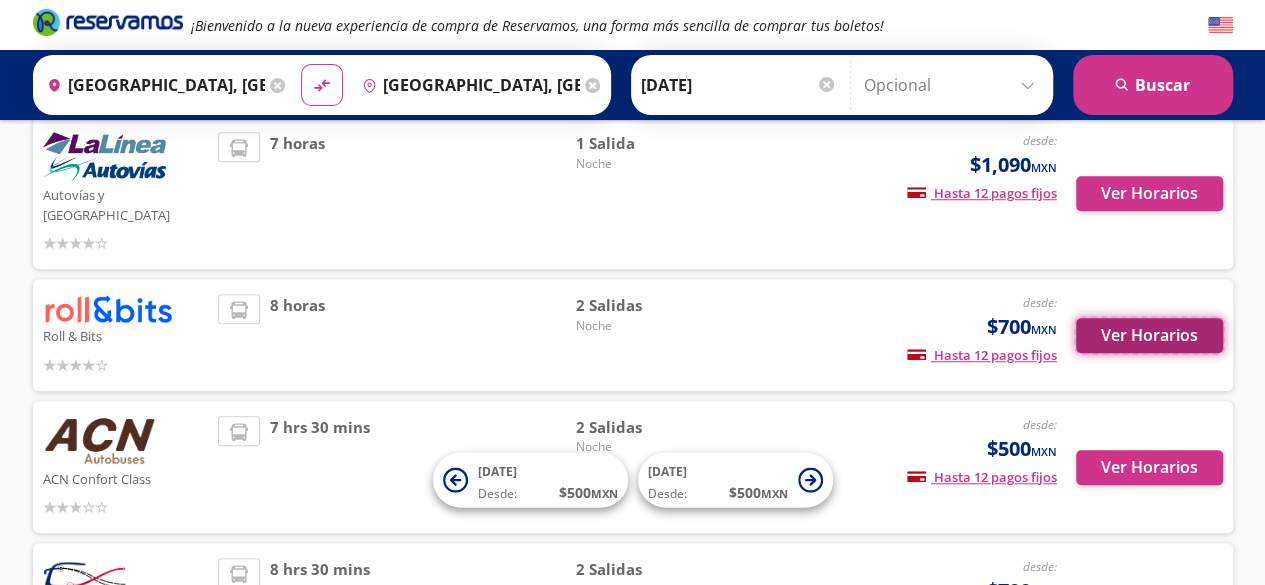 click on "Ver Horarios" at bounding box center [1149, 335] 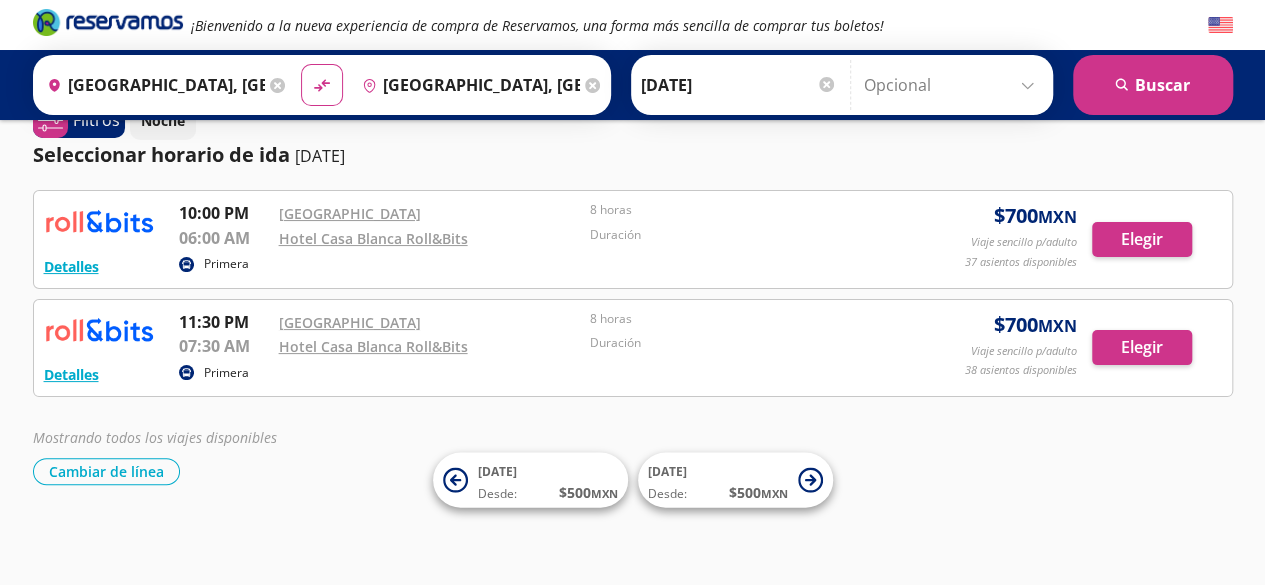 scroll, scrollTop: 0, scrollLeft: 0, axis: both 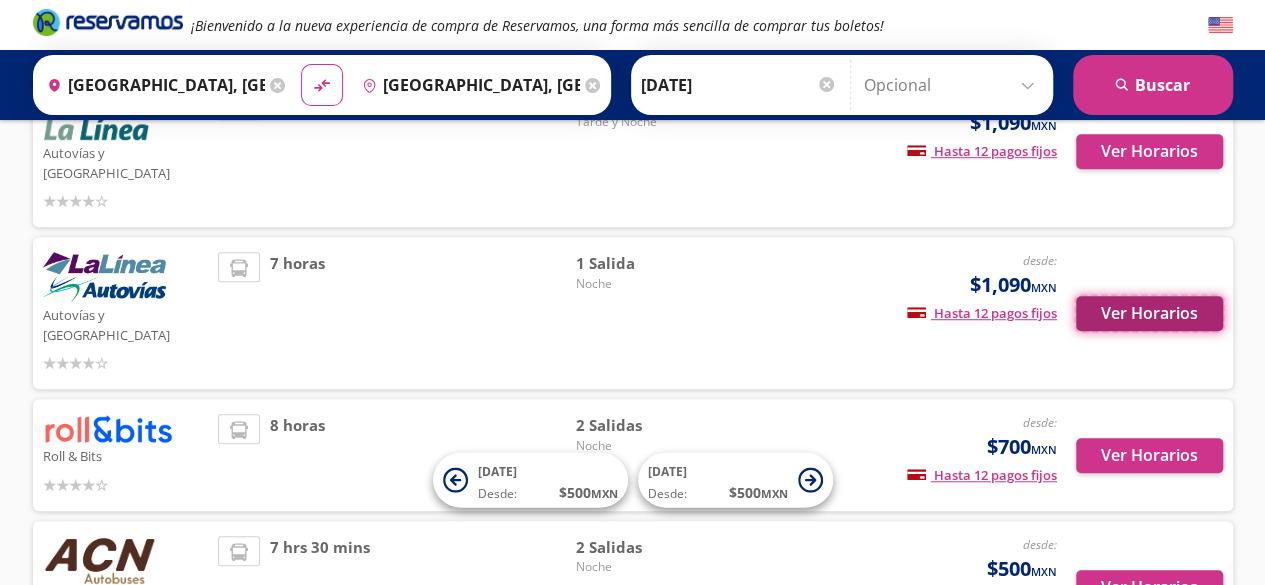 click on "Ver Horarios" at bounding box center [1149, 313] 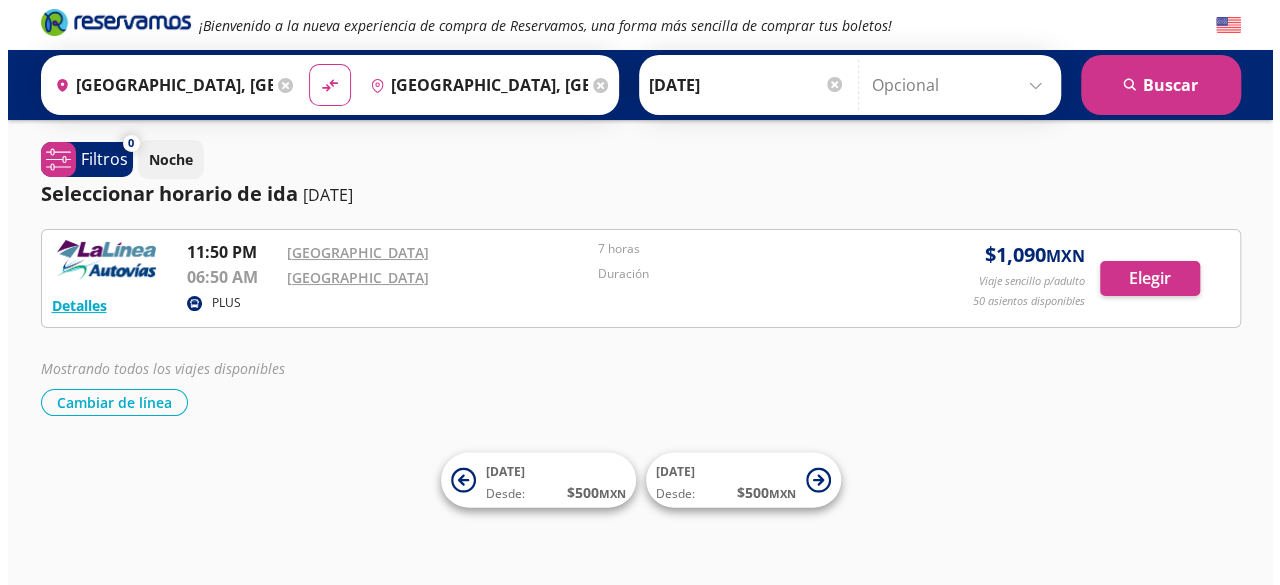 scroll, scrollTop: 0, scrollLeft: 0, axis: both 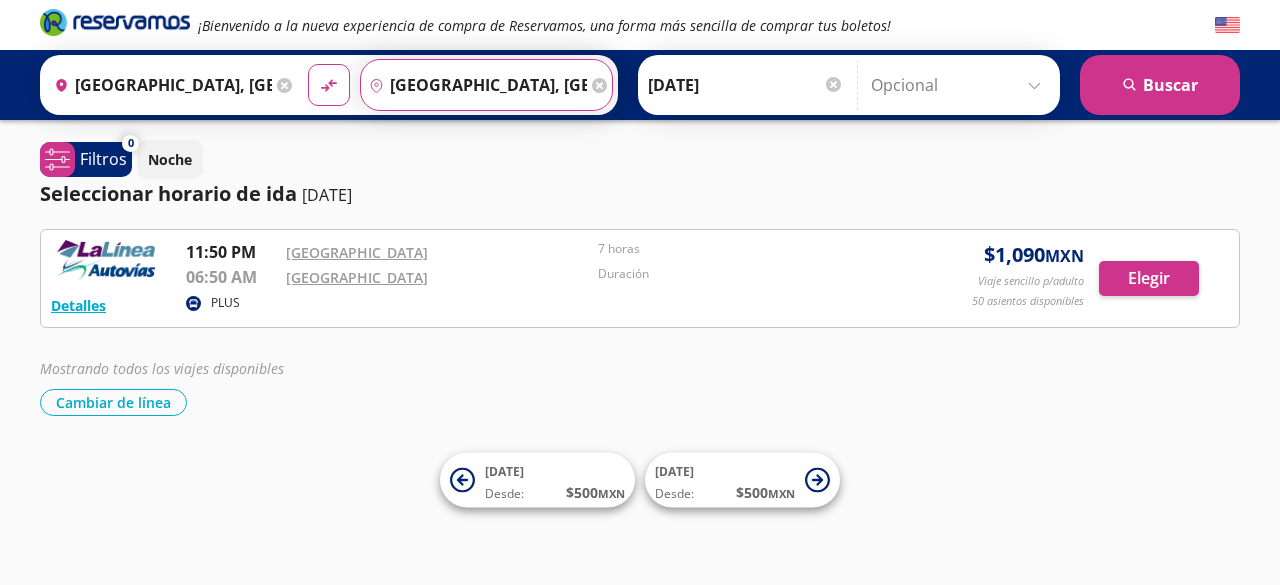 click on "Ciudad de México, Distrito Federal" at bounding box center (474, 85) 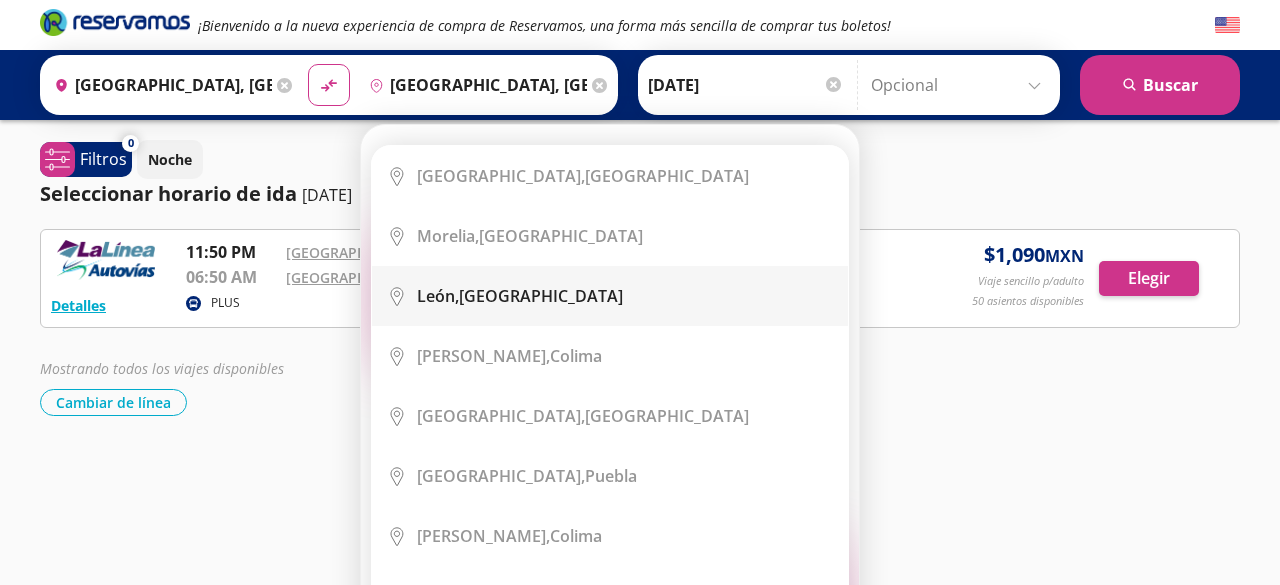 click on "City Icon
León,  Guanajuato" at bounding box center [610, 296] 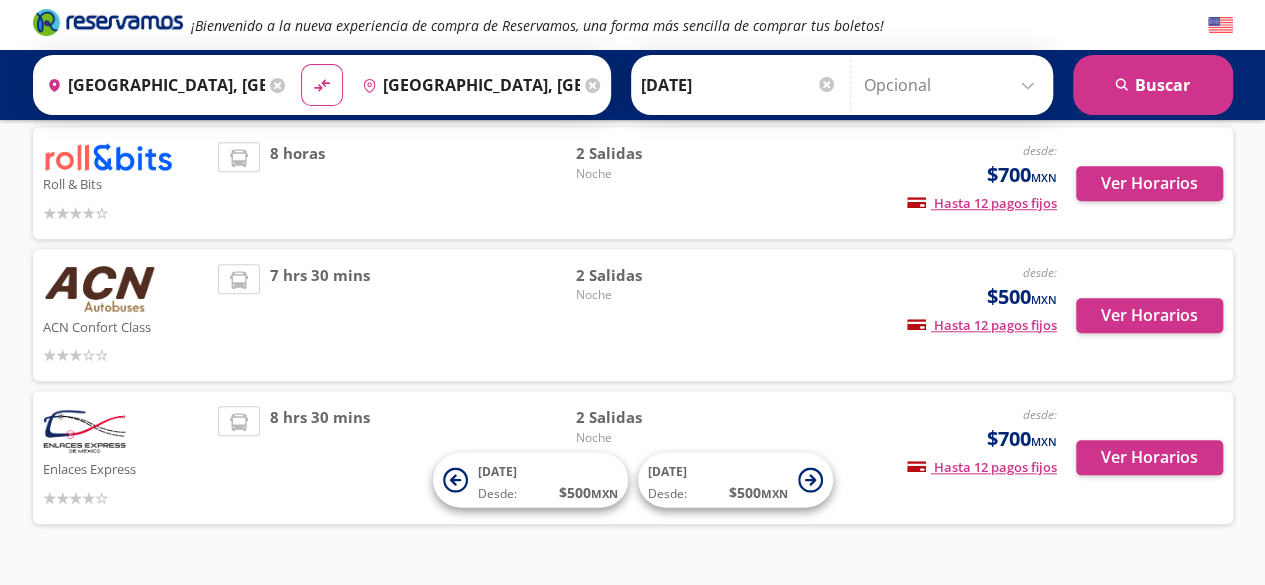 scroll, scrollTop: 832, scrollLeft: 0, axis: vertical 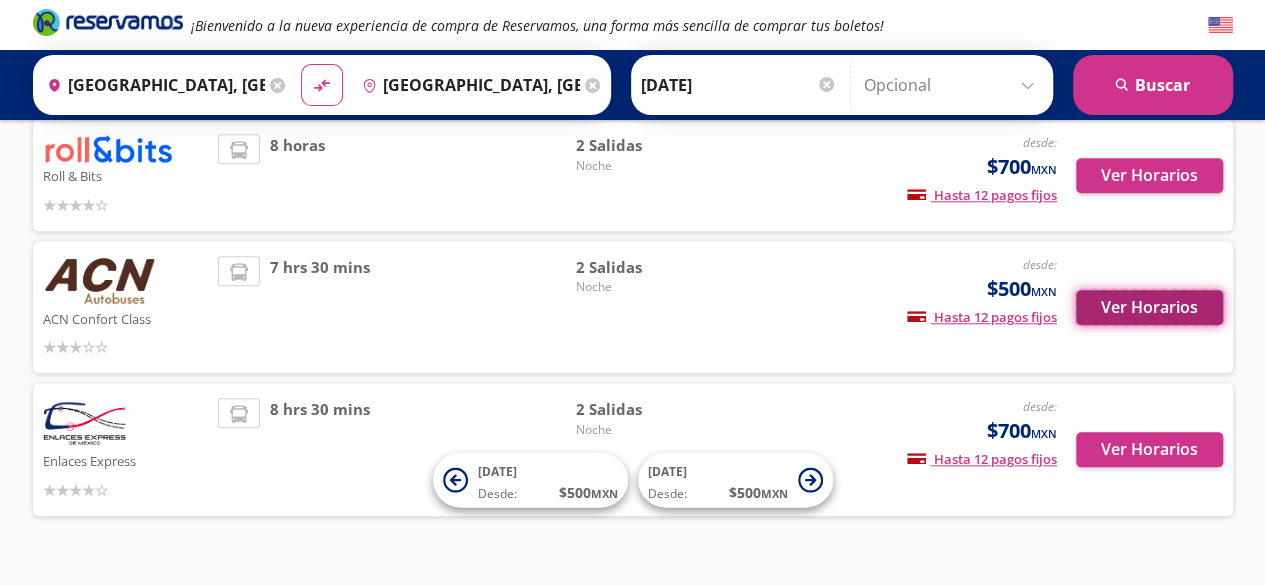click on "Ver Horarios" at bounding box center (1149, 307) 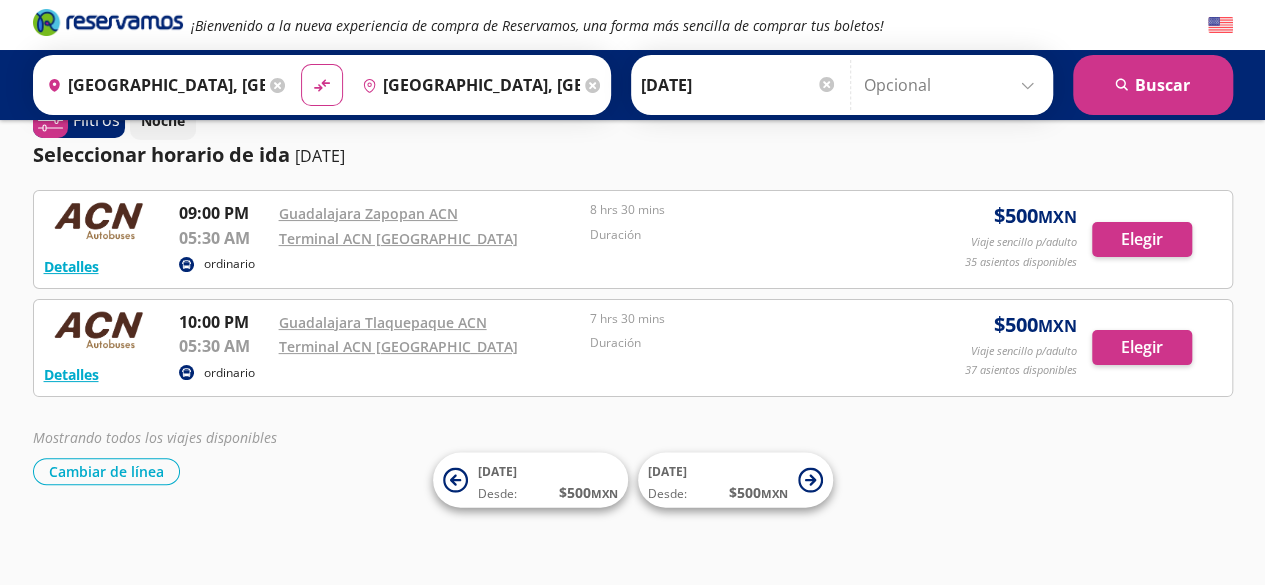 scroll, scrollTop: 0, scrollLeft: 0, axis: both 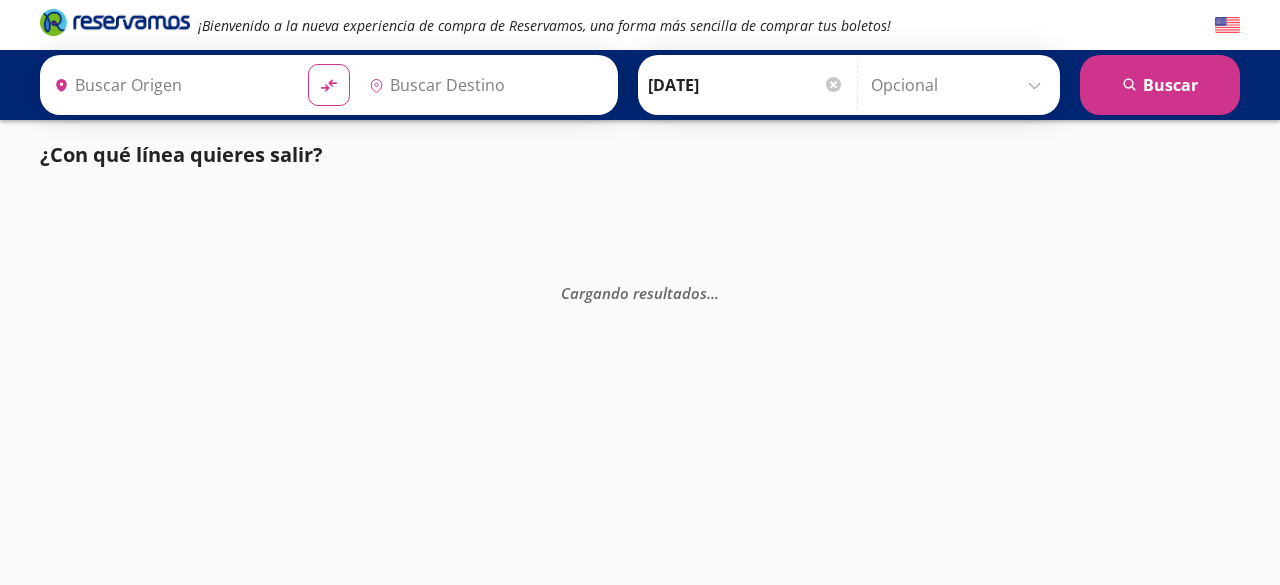 type on "[GEOGRAPHIC_DATA], [GEOGRAPHIC_DATA]" 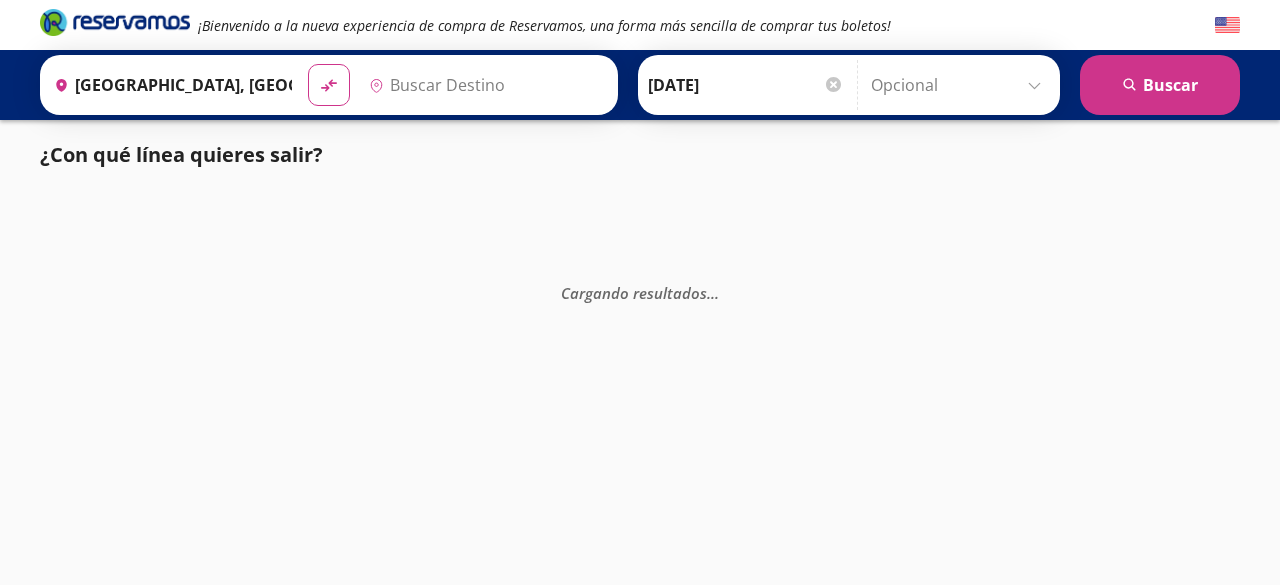 type on "[GEOGRAPHIC_DATA], [GEOGRAPHIC_DATA]" 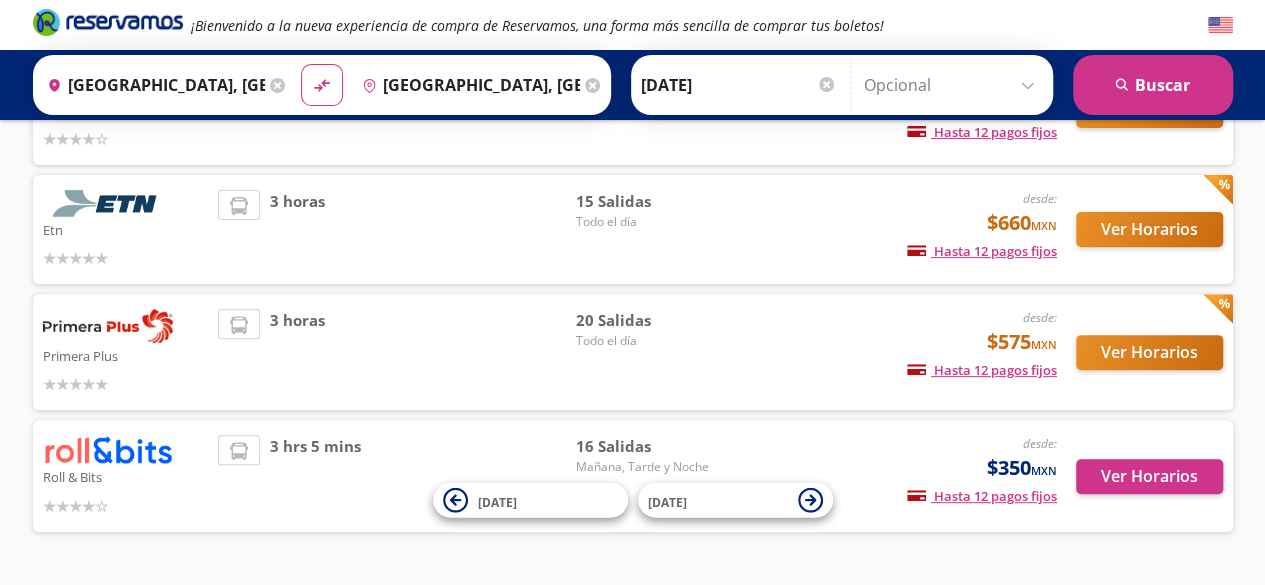 scroll, scrollTop: 304, scrollLeft: 0, axis: vertical 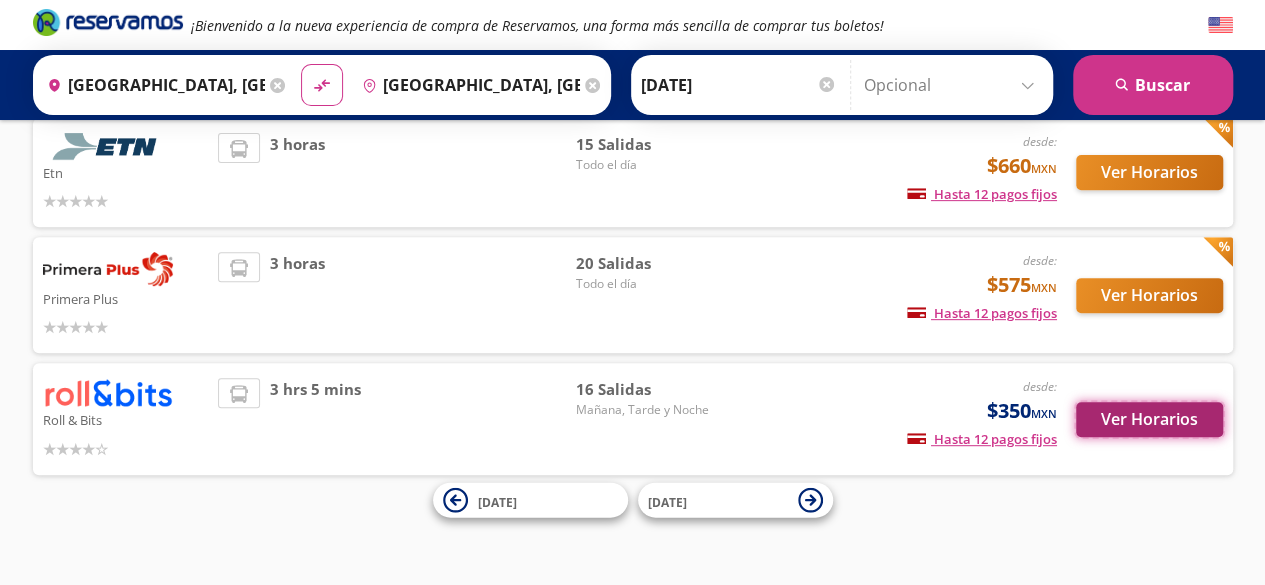 click on "Ver Horarios" at bounding box center (1149, 419) 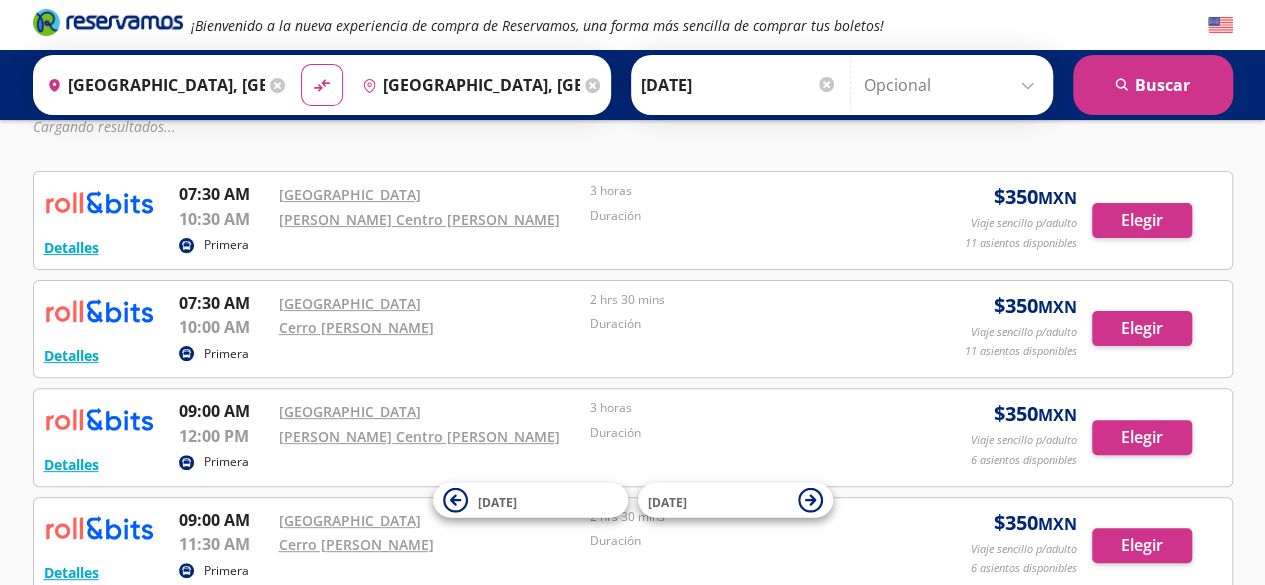 scroll, scrollTop: 120, scrollLeft: 0, axis: vertical 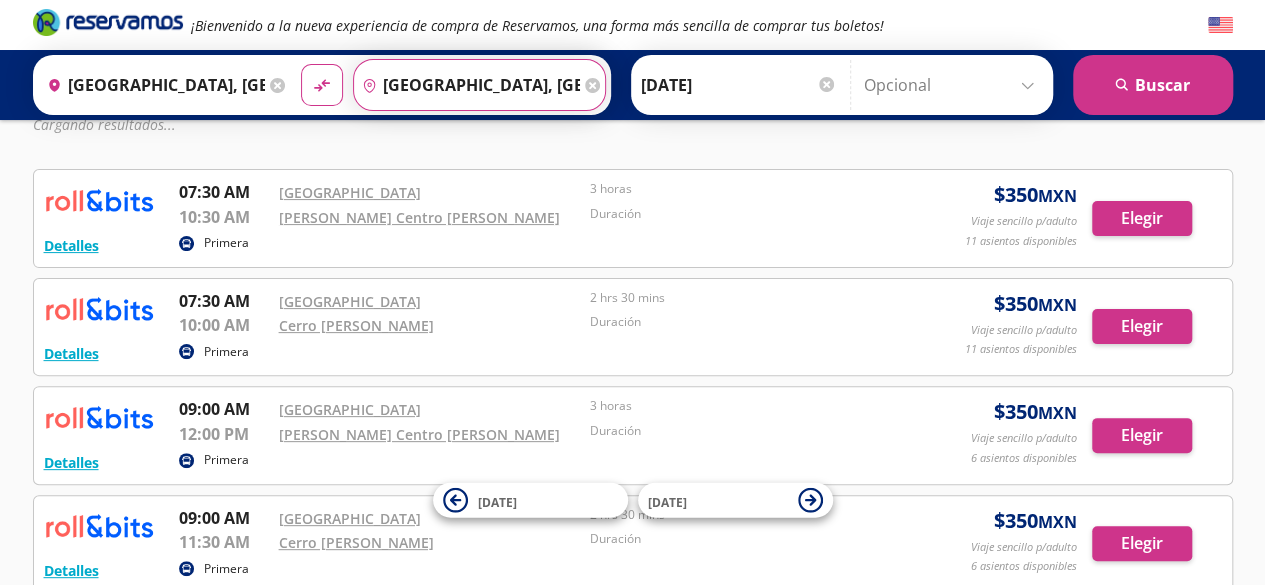 click on "[GEOGRAPHIC_DATA], [GEOGRAPHIC_DATA]" at bounding box center [467, 85] 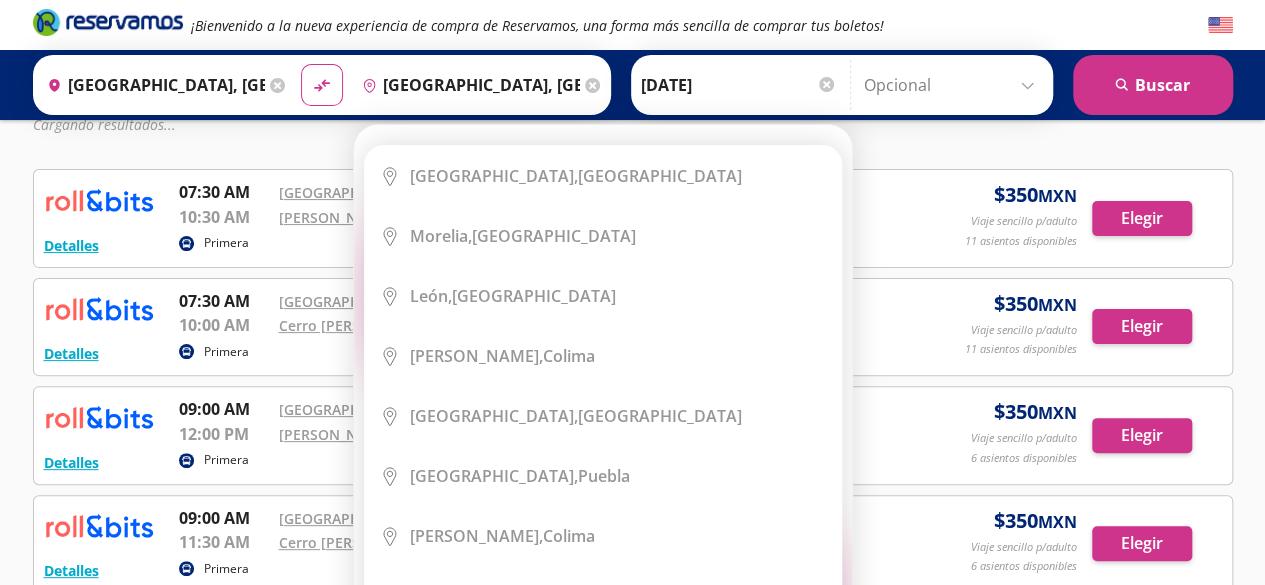 click on "Destino
pin-outline
[GEOGRAPHIC_DATA], [GEOGRAPHIC_DATA]" at bounding box center (479, 85) 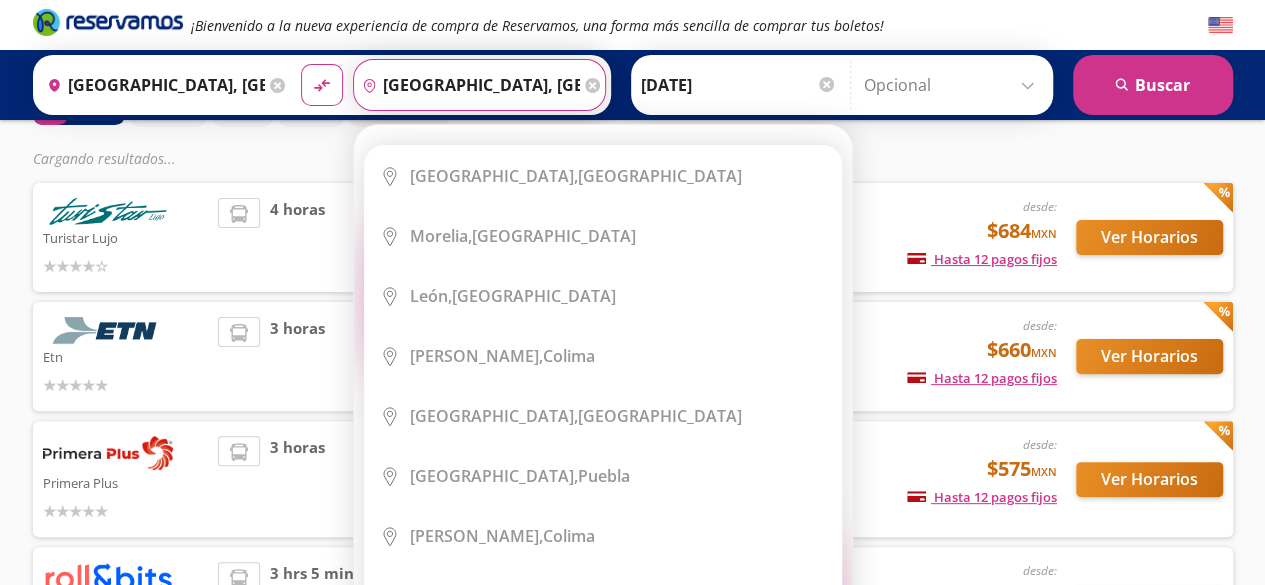scroll, scrollTop: 304, scrollLeft: 0, axis: vertical 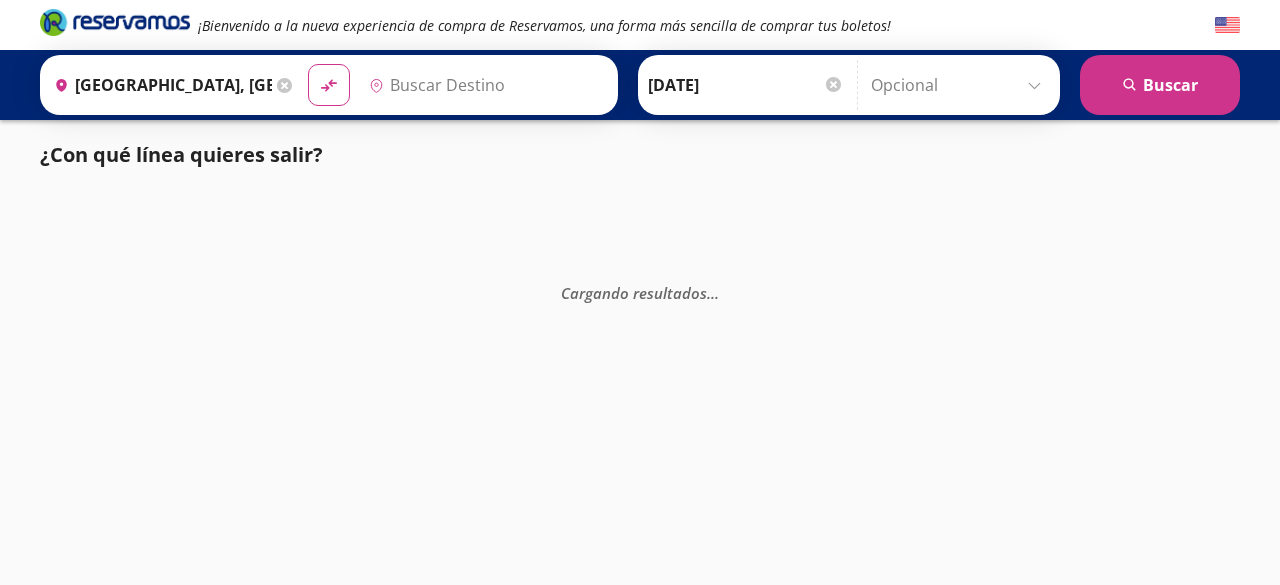type on "Ensenada, Baja California" 